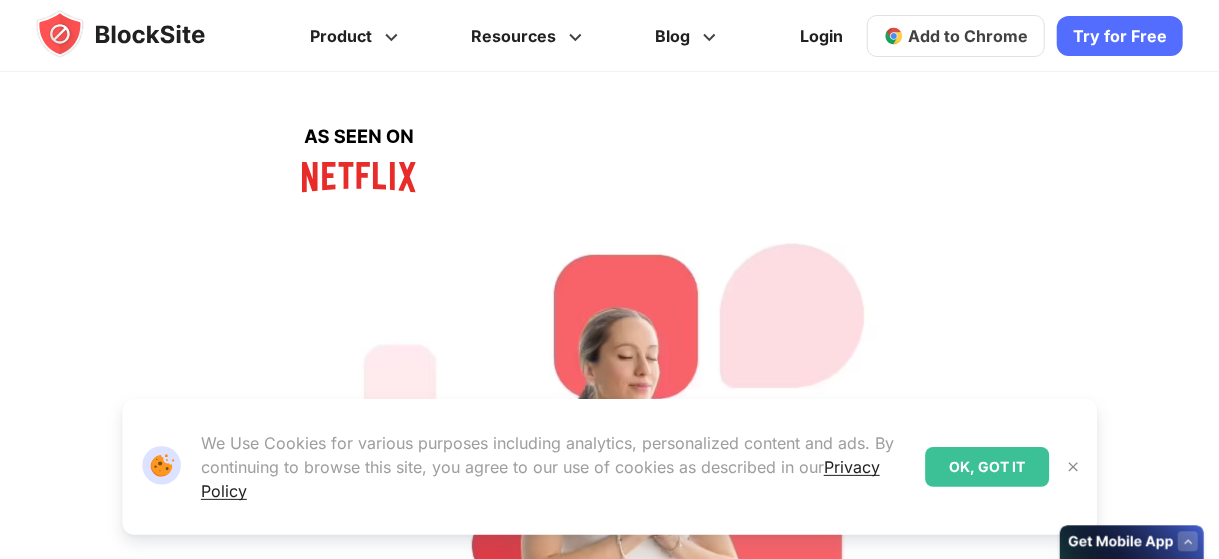 scroll, scrollTop: 0, scrollLeft: 0, axis: both 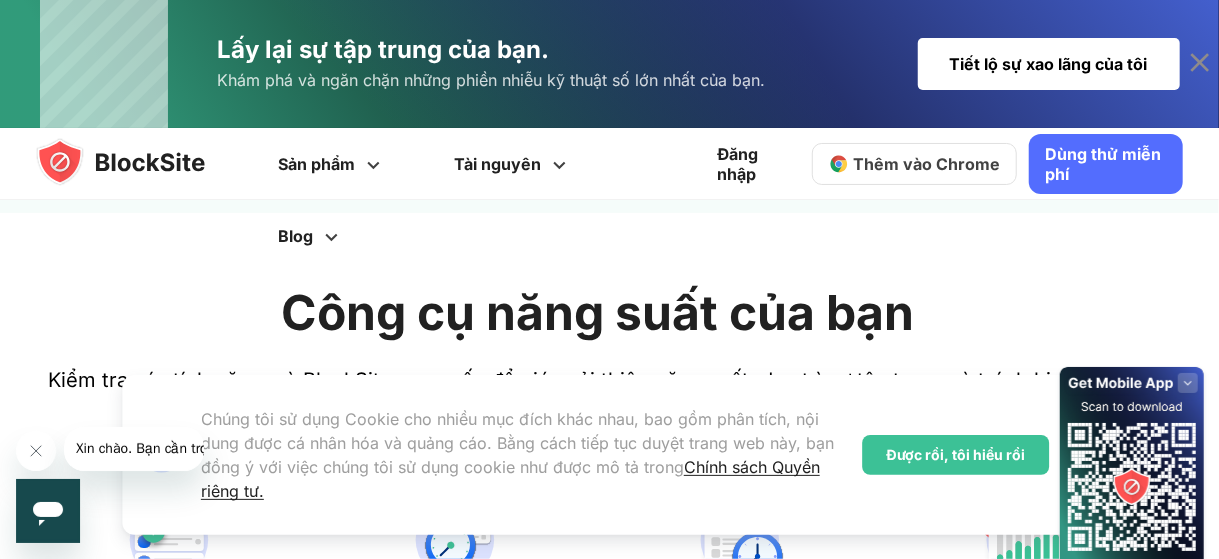 click on "Được rồi, tôi hiểu rồi" at bounding box center [955, 454] 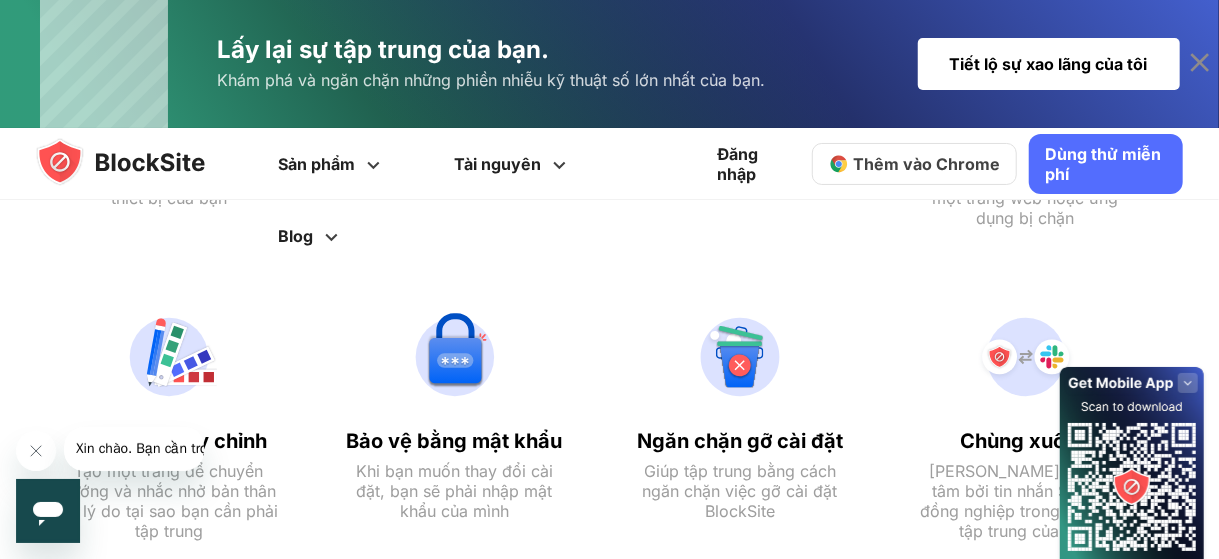 scroll, scrollTop: 471, scrollLeft: 0, axis: vertical 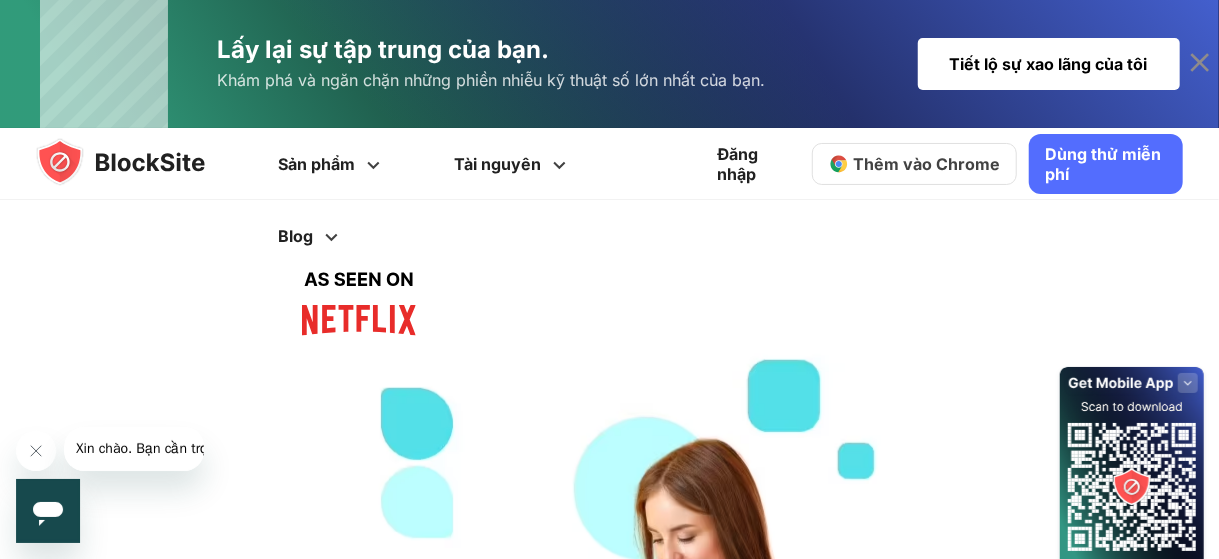 click at bounding box center (359, 304) 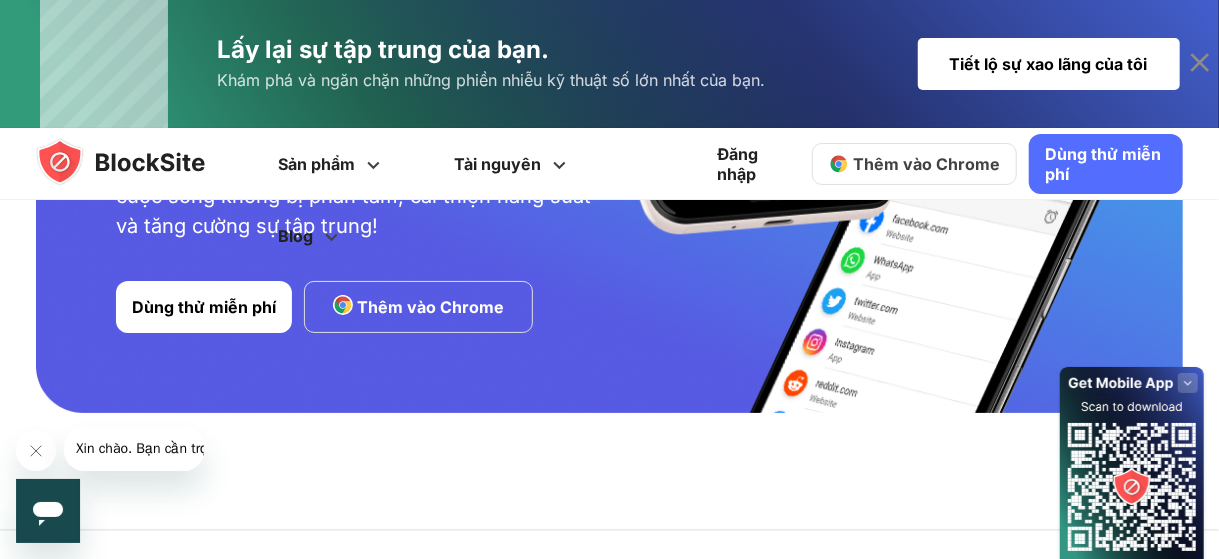 scroll, scrollTop: 4424, scrollLeft: 0, axis: vertical 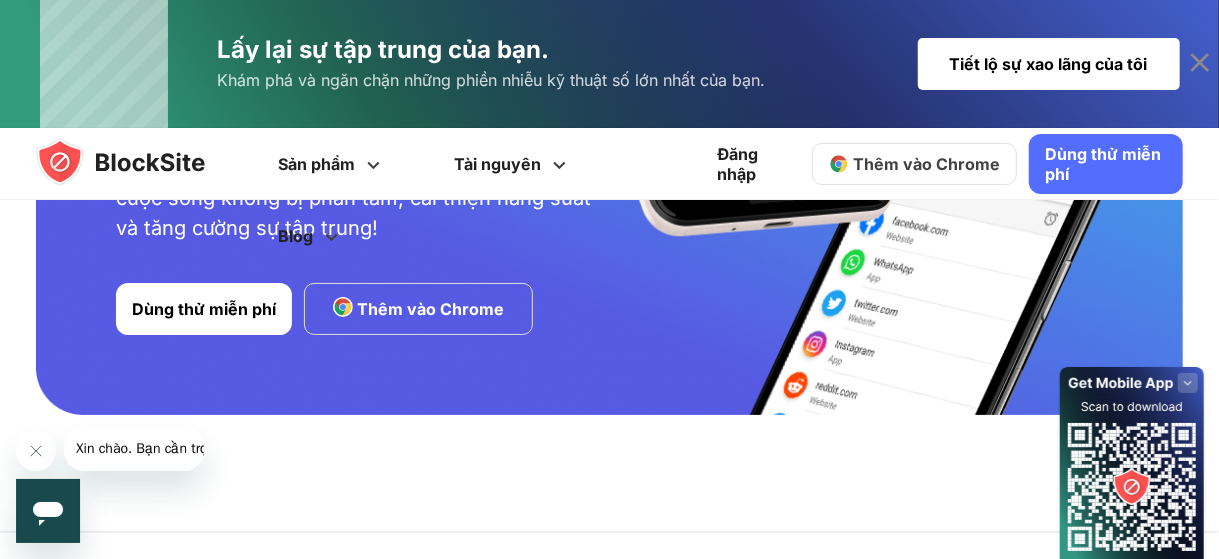 click on "Thêm vào Chrome" at bounding box center [418, 309] 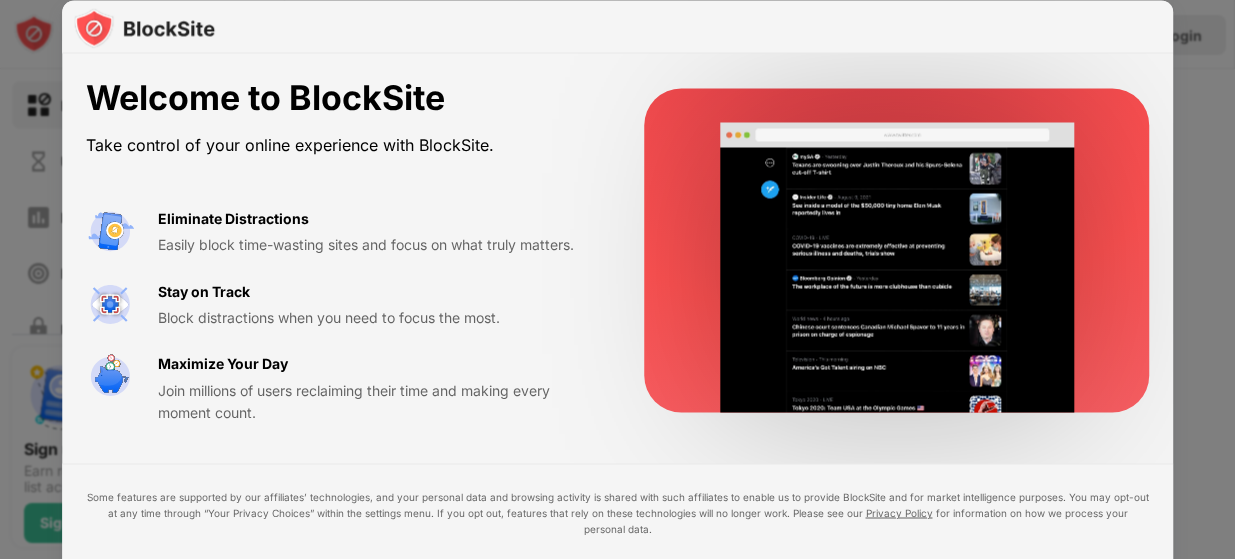 scroll, scrollTop: 0, scrollLeft: 0, axis: both 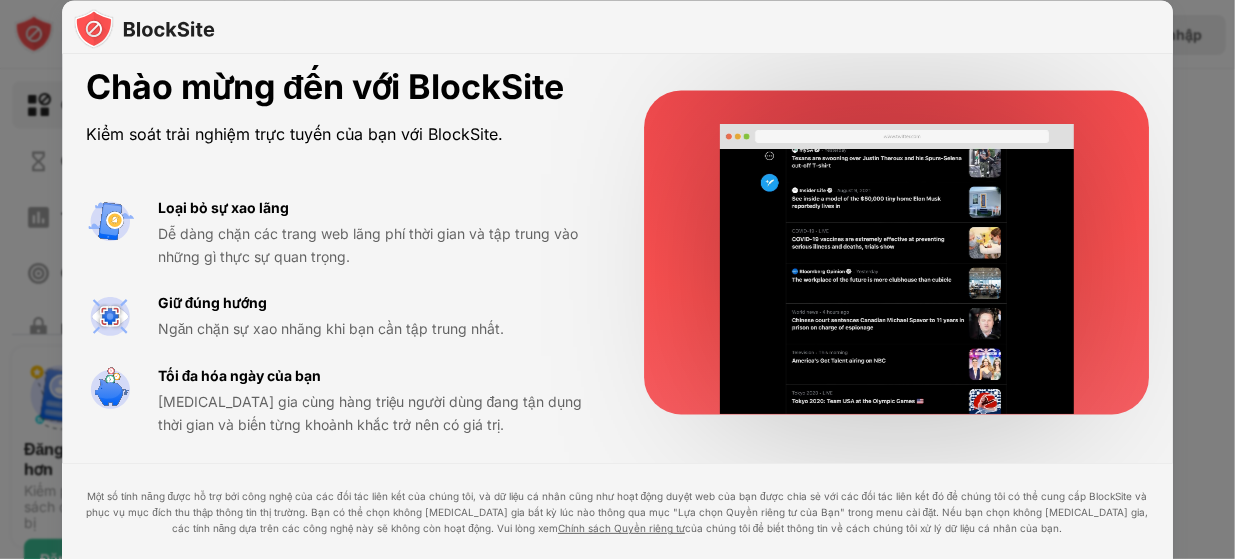 click on "Dễ dàng chặn các trang web lãng phí thời gian và tập trung vào những gì thực sự quan trọng." at bounding box center (377, 246) 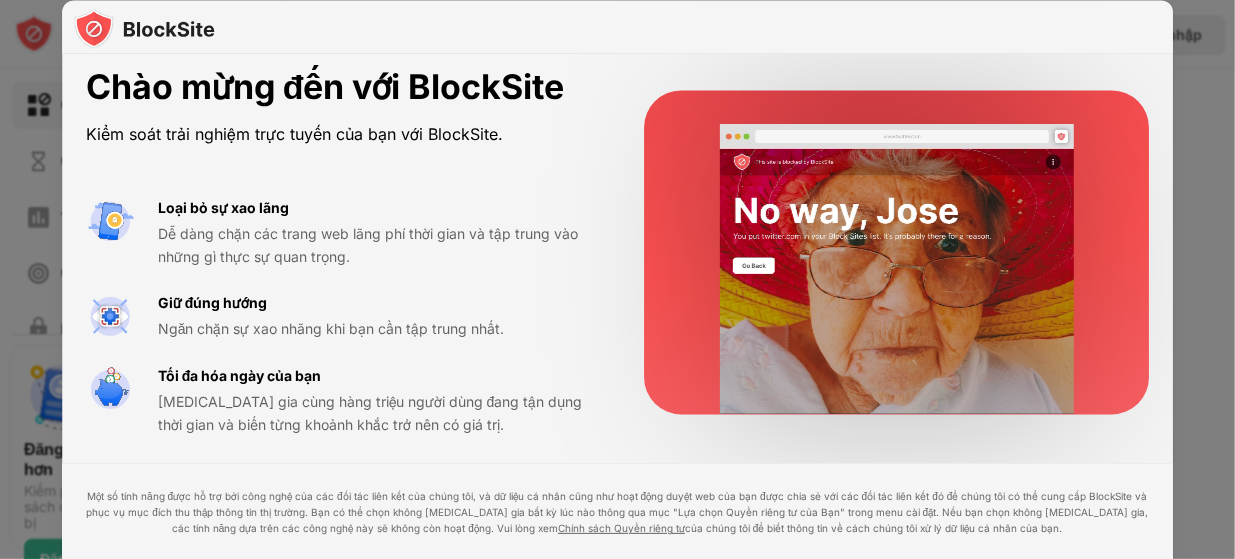 click on "Giữ đúng hướng" at bounding box center (213, 303) 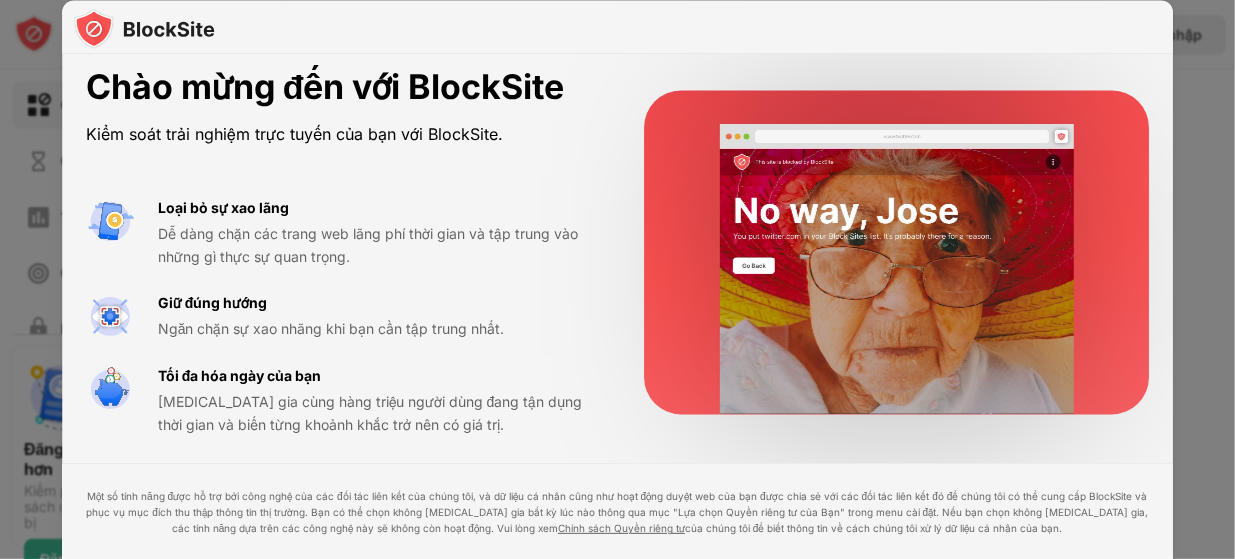 click on "Tối đa hóa ngày của bạn" at bounding box center (240, 375) 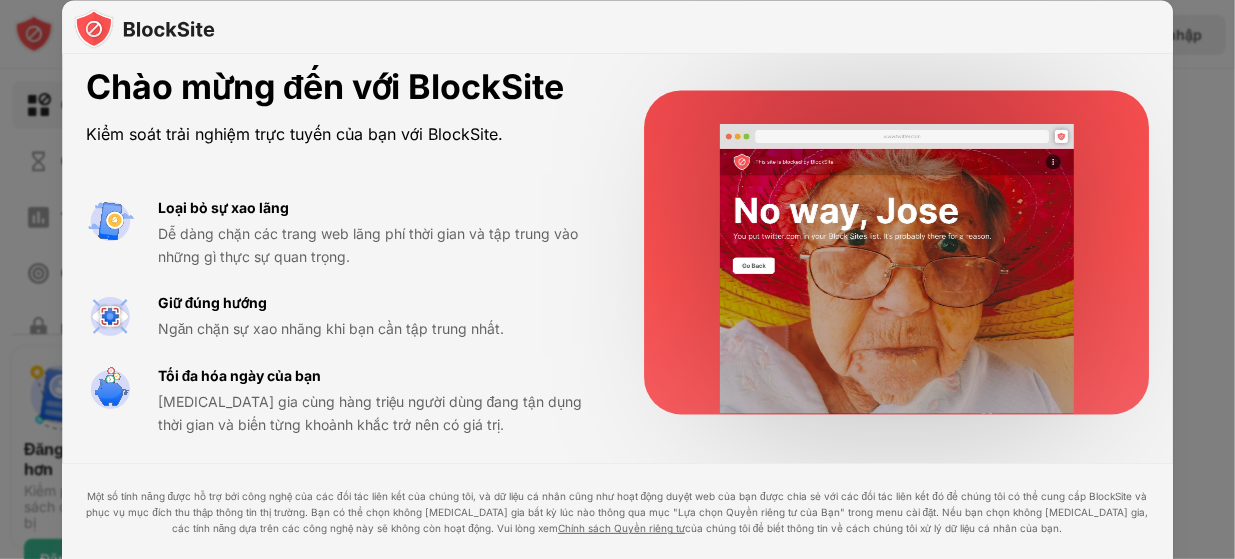 click at bounding box center [144, 28] 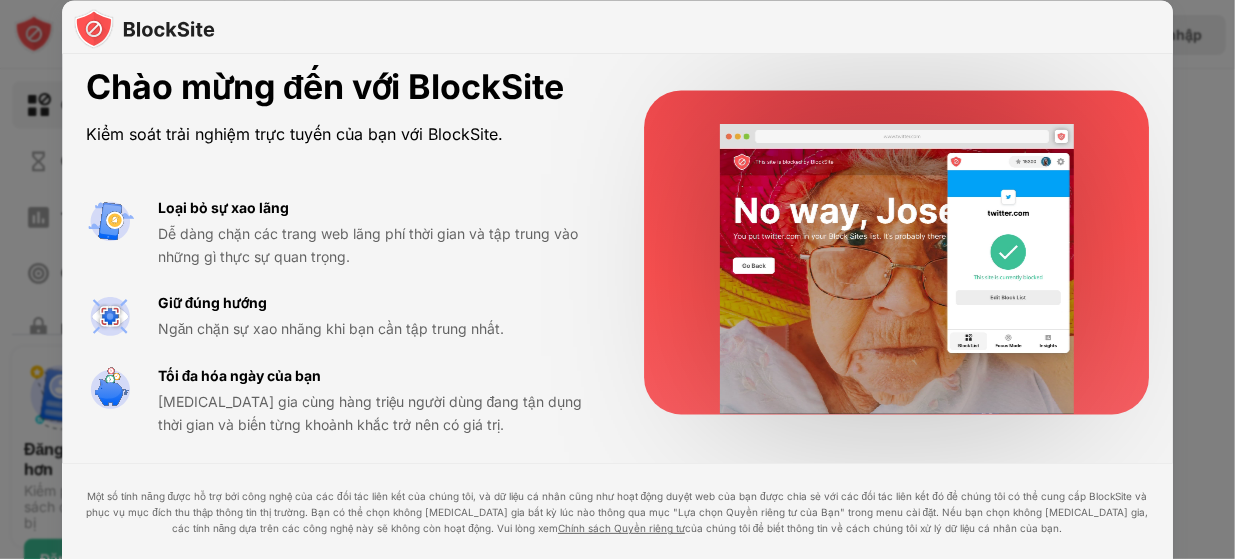 click at bounding box center [617, 279] 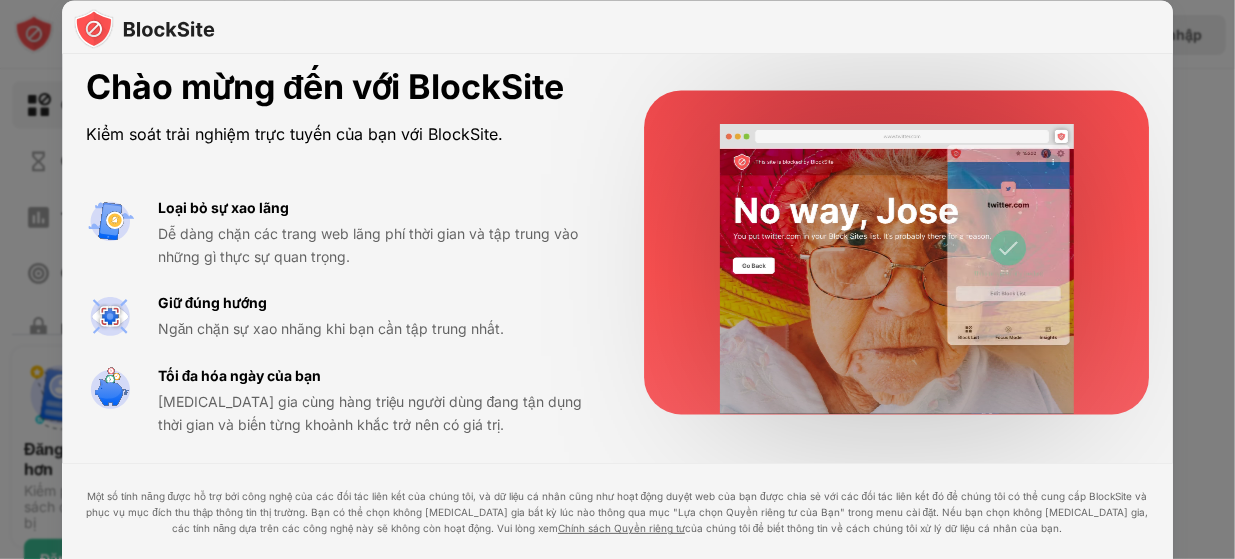 click at bounding box center [617, 279] 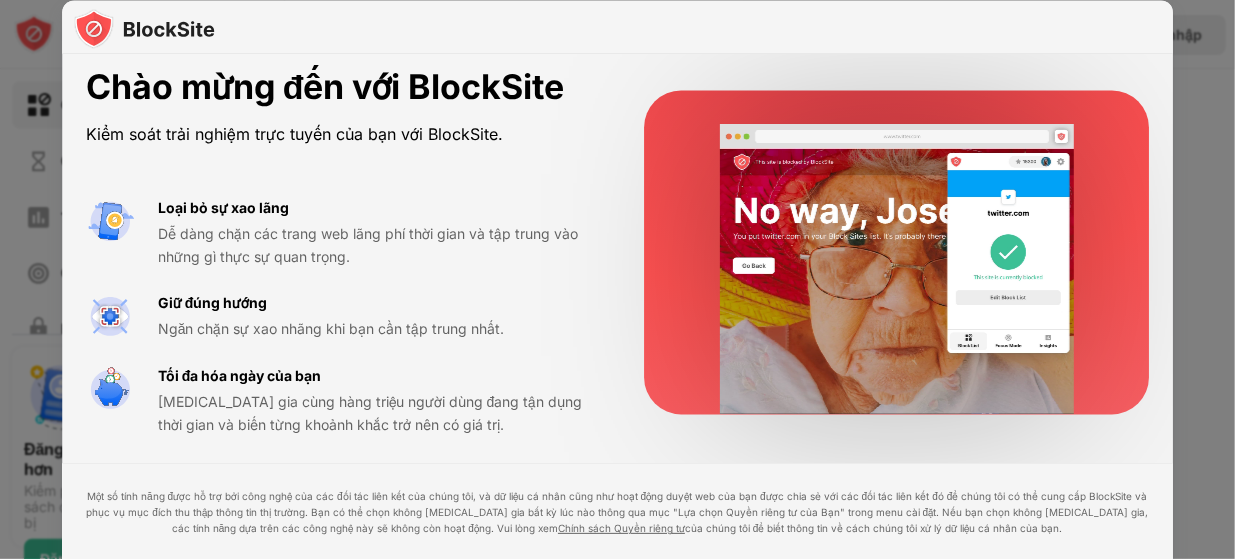 click at bounding box center [617, 279] 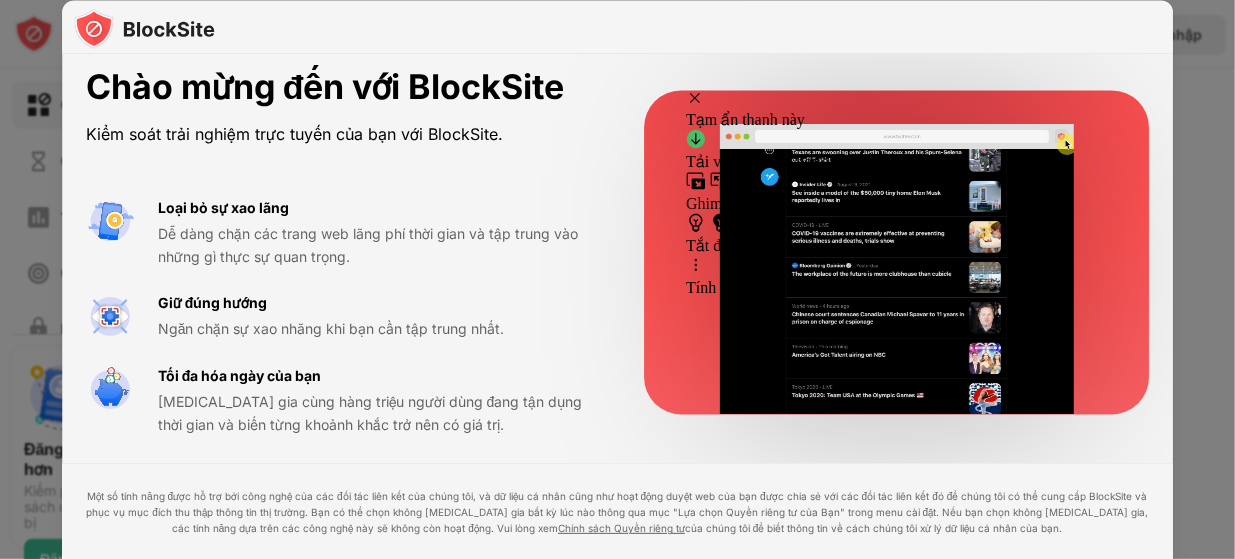 click at bounding box center (897, 269) 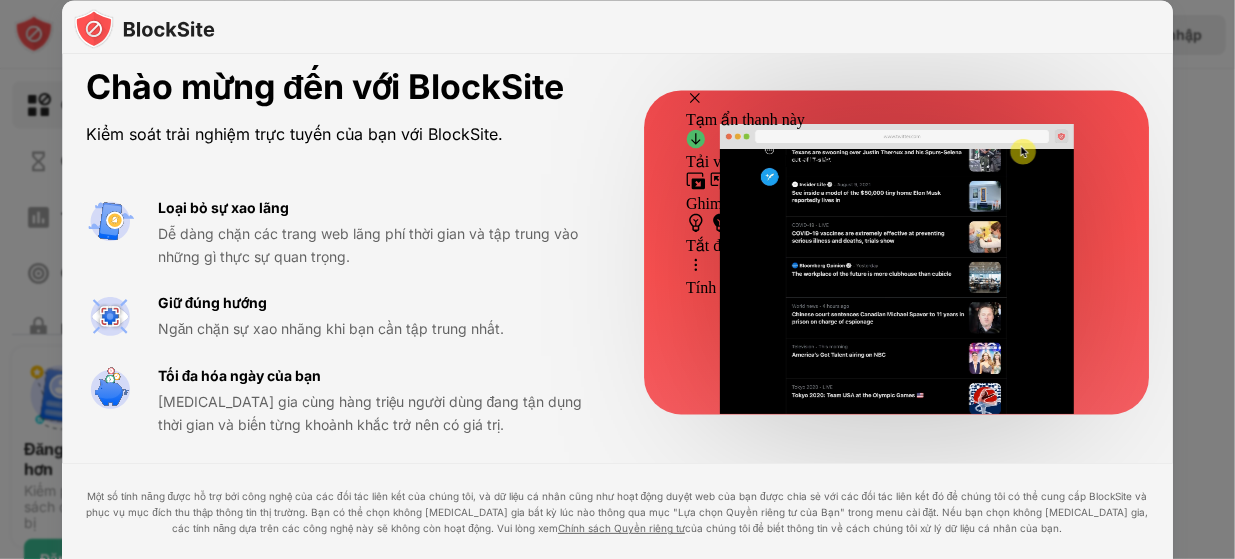 click on "Tạm ẩn thanh này" at bounding box center (794, 109) 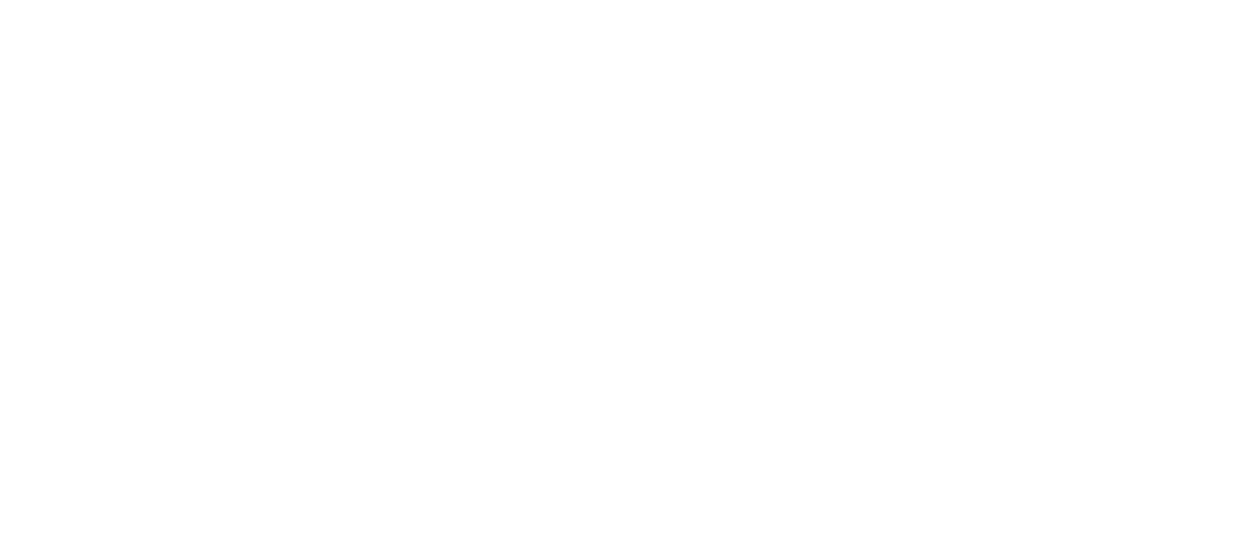 scroll, scrollTop: 0, scrollLeft: 0, axis: both 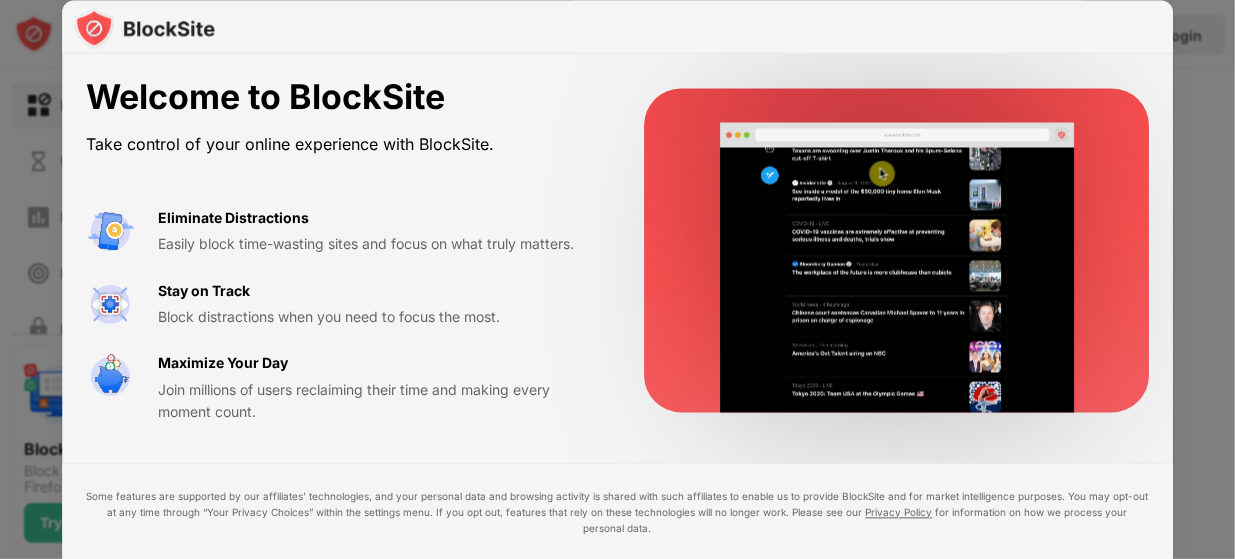 click on "Easily block time-wasting sites and focus on what truly matters." at bounding box center [377, 245] 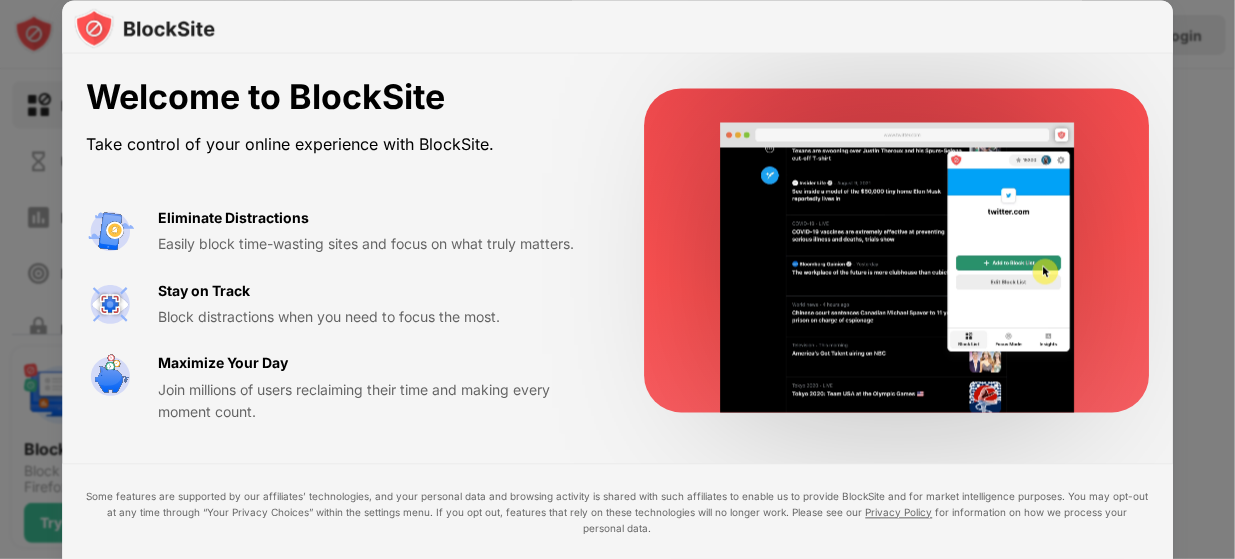click on "Easily block time-wasting sites and focus on what truly matters." at bounding box center [377, 245] 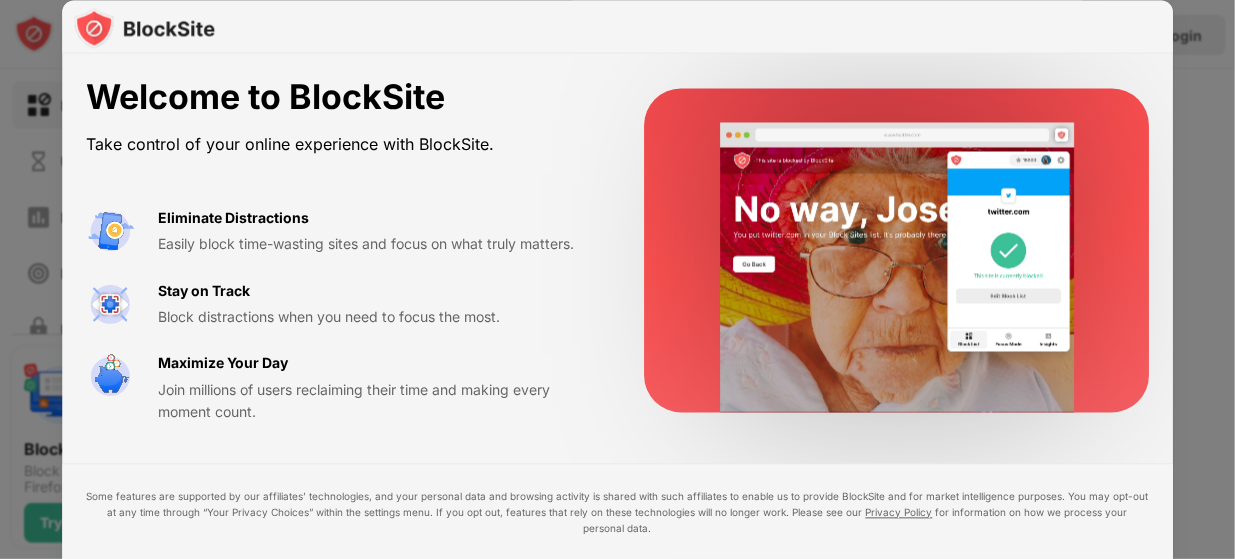 click at bounding box center (617, 279) 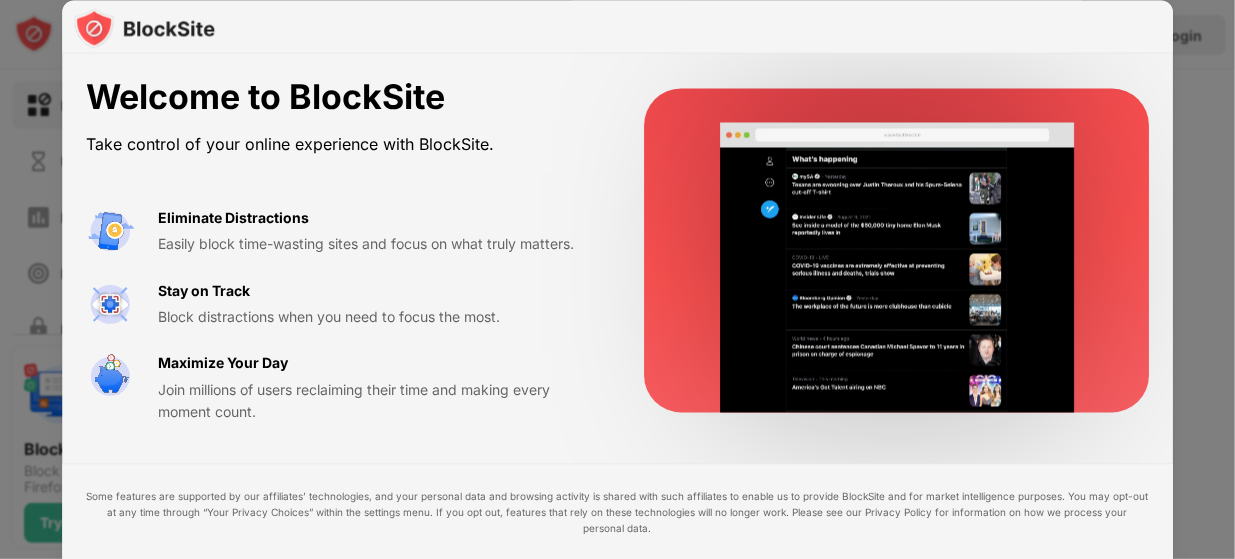 click on "Privacy Policy" at bounding box center [899, 512] 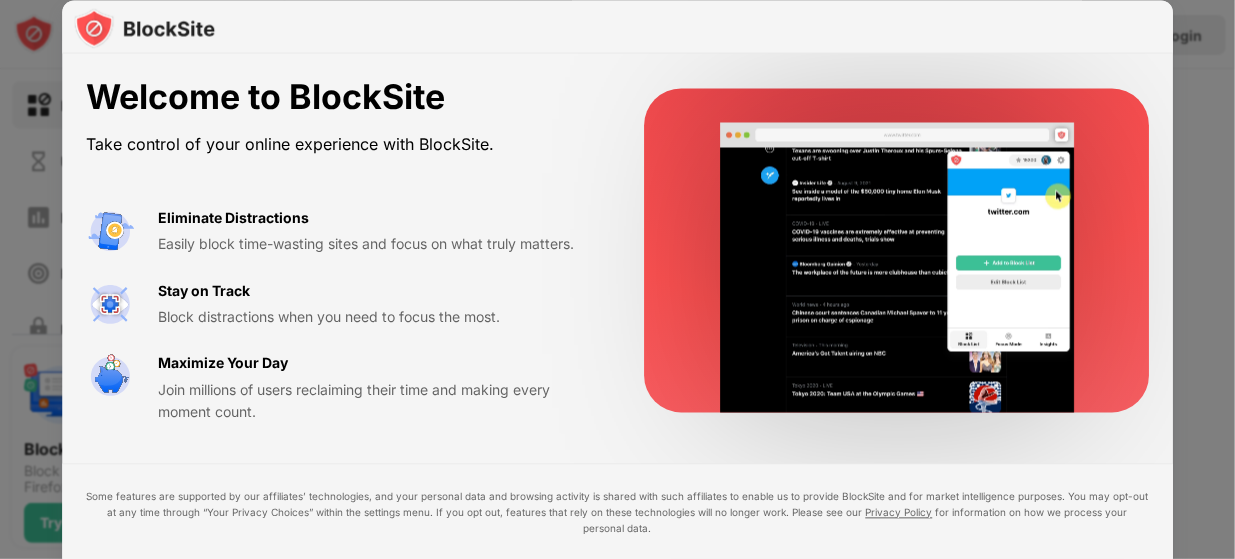 click at bounding box center (144, 28) 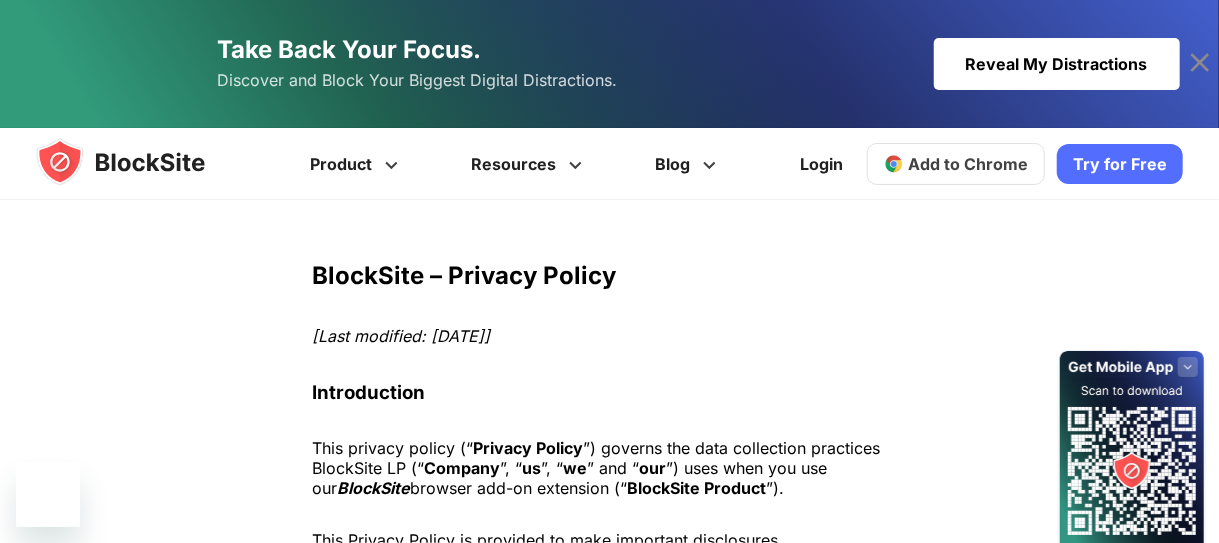 scroll, scrollTop: 475, scrollLeft: 0, axis: vertical 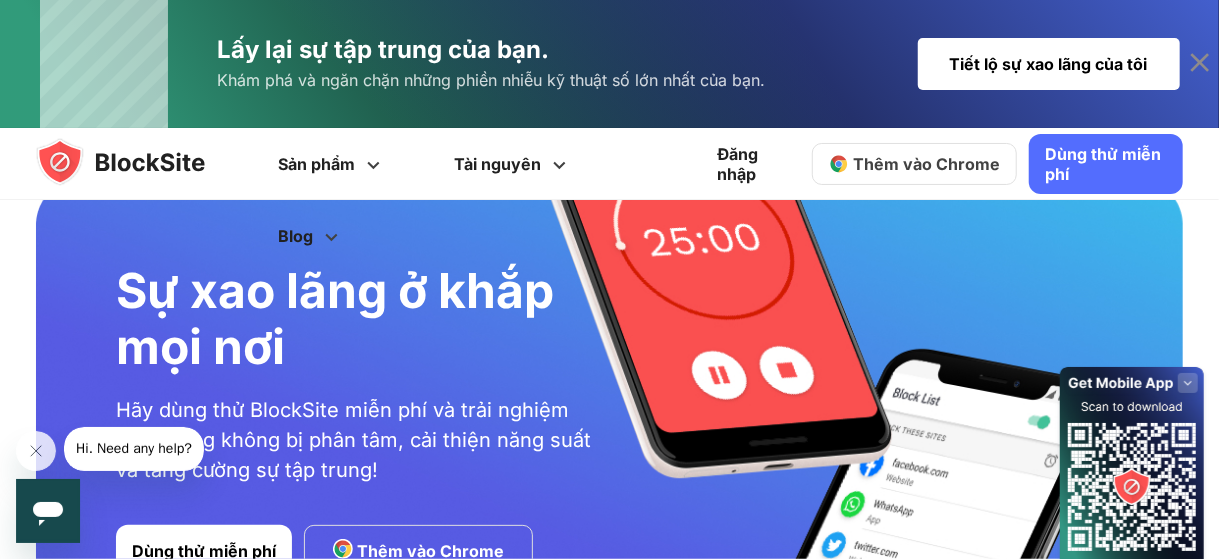 click on "Dùng thử miễn phí" at bounding box center (204, 551) 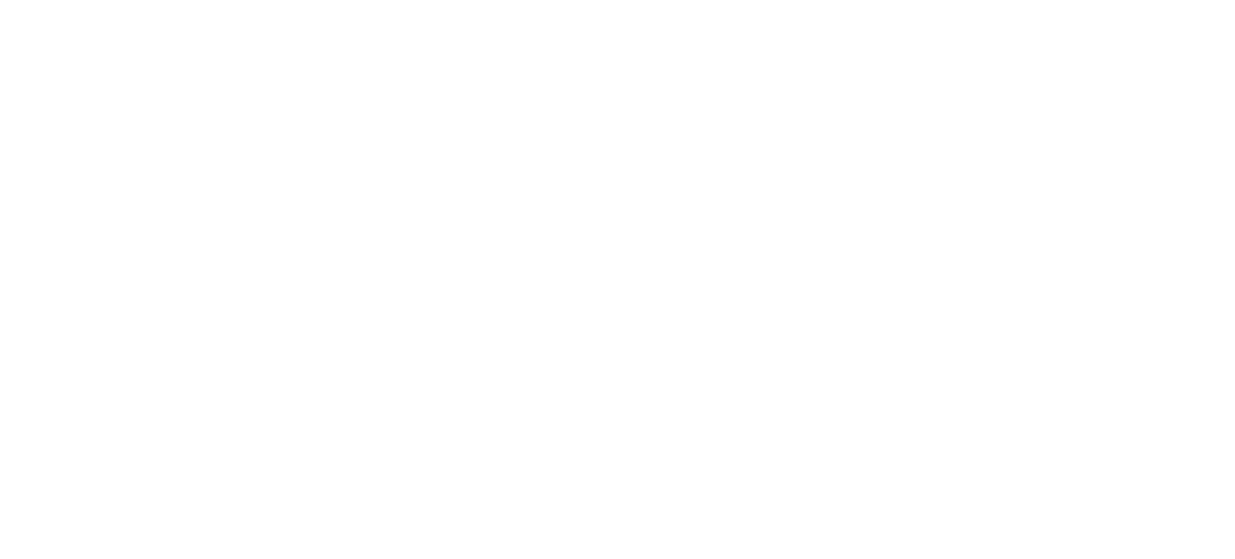 scroll, scrollTop: 0, scrollLeft: 0, axis: both 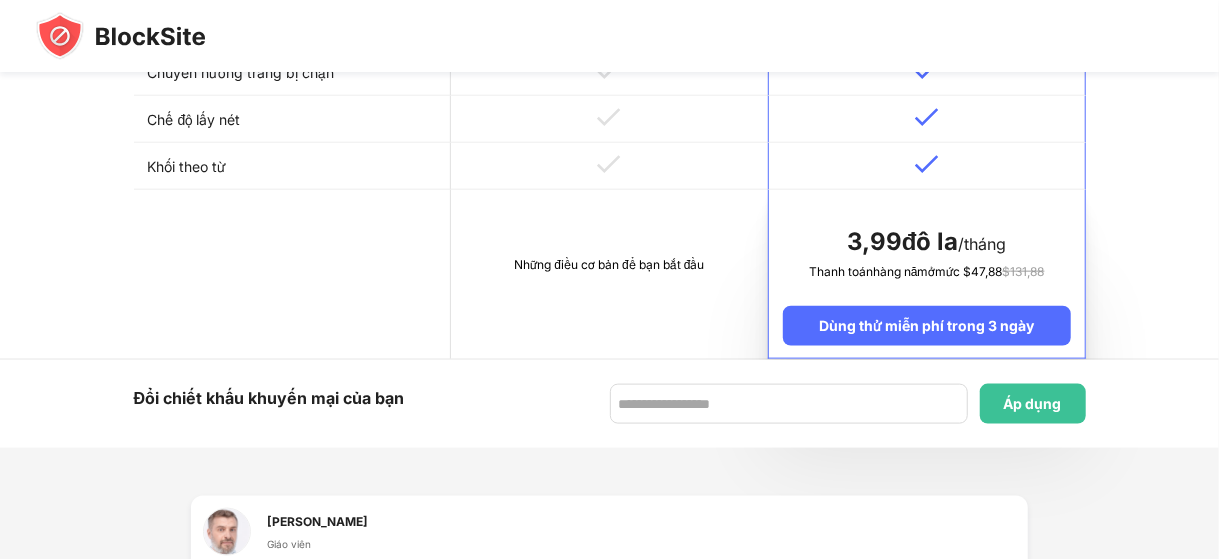 click on "Những điều cơ bản để bạn bắt đầu" at bounding box center [609, 274] 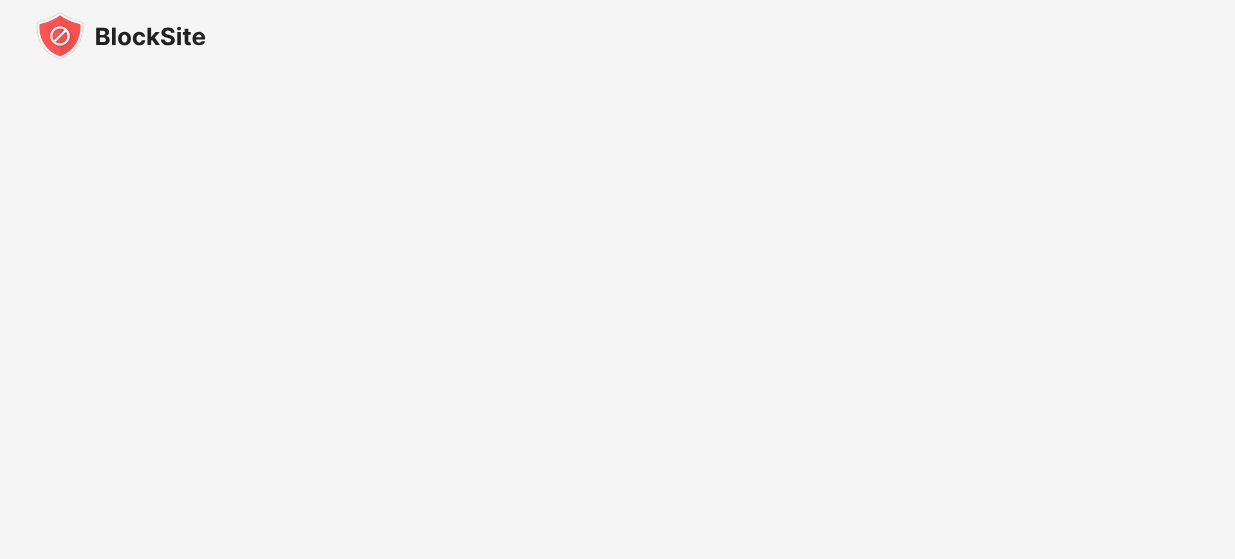 scroll, scrollTop: 0, scrollLeft: 0, axis: both 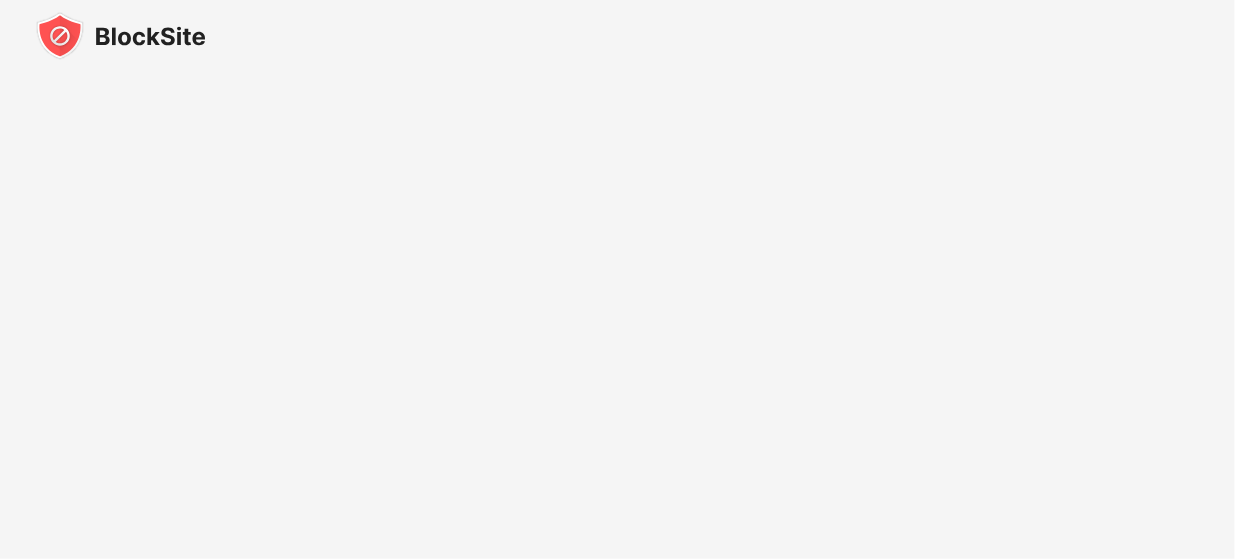 click at bounding box center [121, 36] 